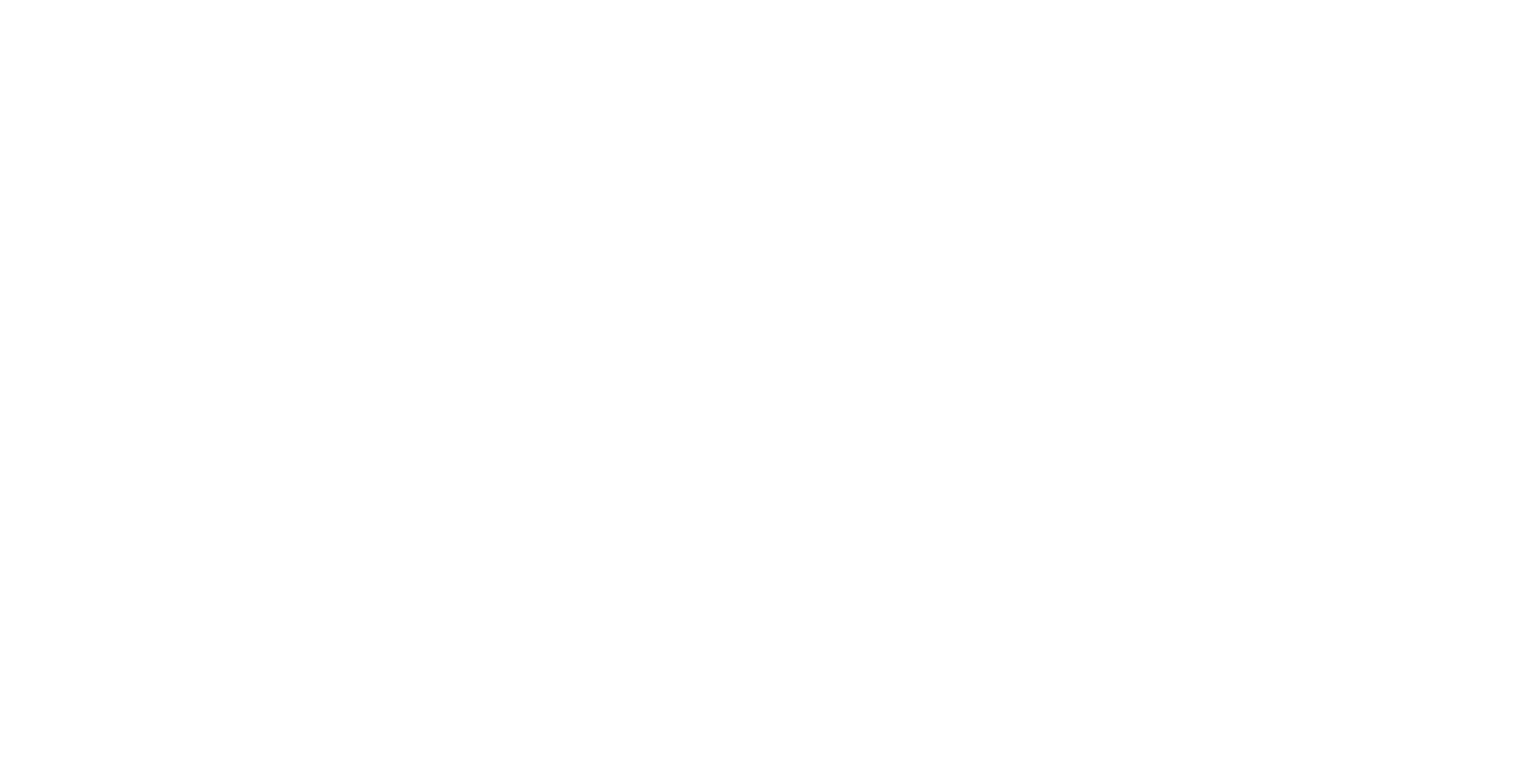scroll, scrollTop: 0, scrollLeft: 0, axis: both 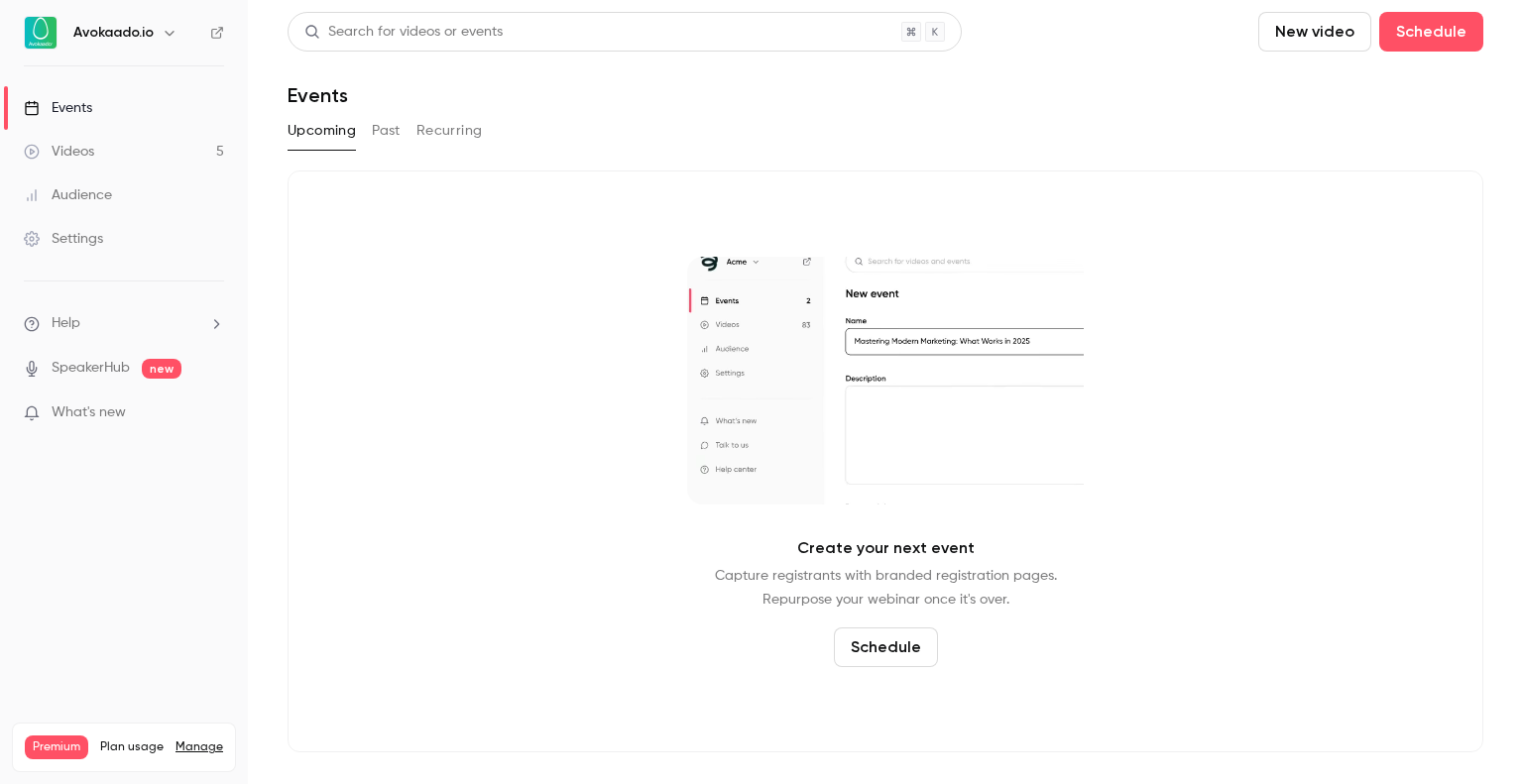 click on "Videos 5" at bounding box center (124, 152) 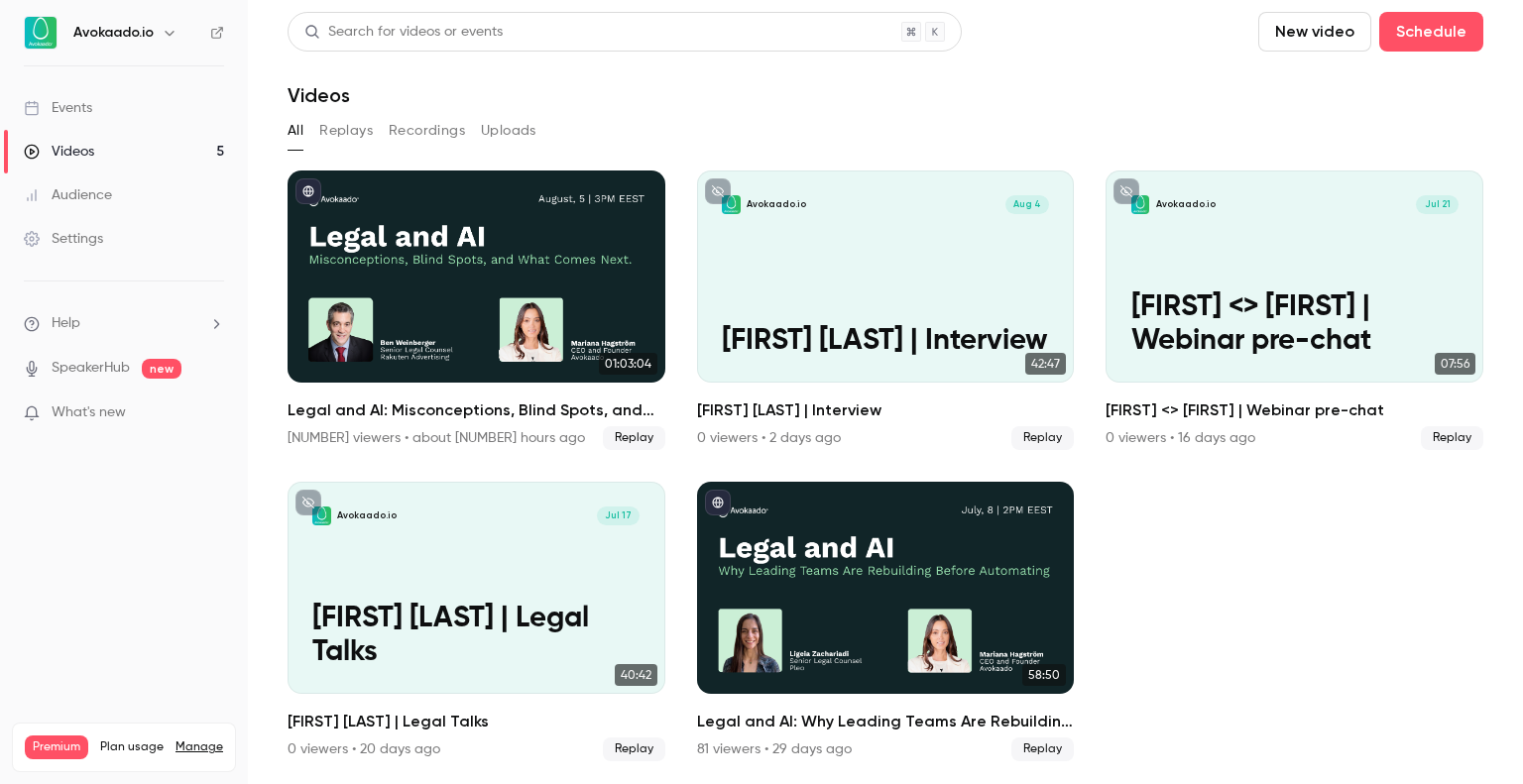 click on "Audience" at bounding box center (124, 195) 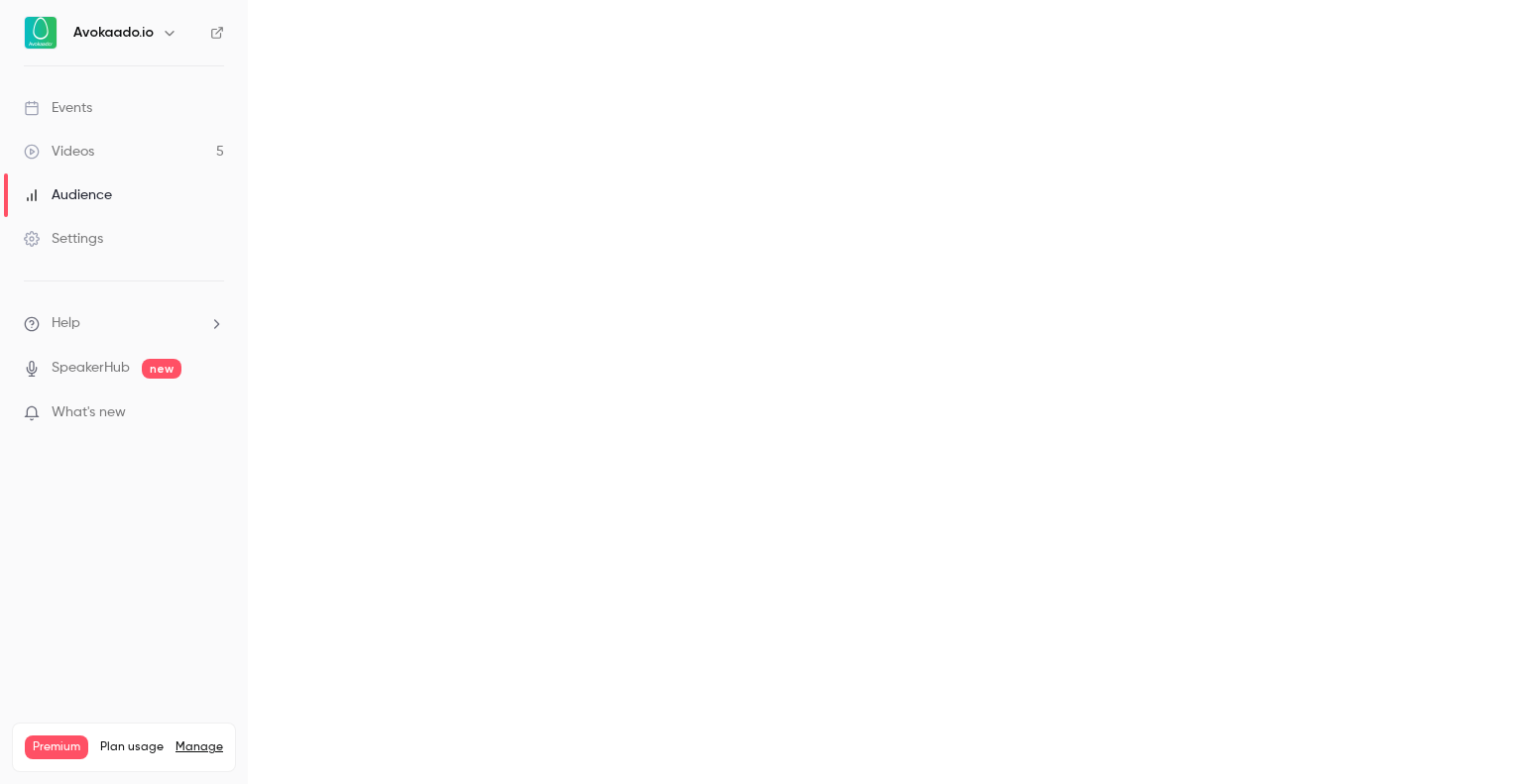 click on "Videos 5" at bounding box center [124, 152] 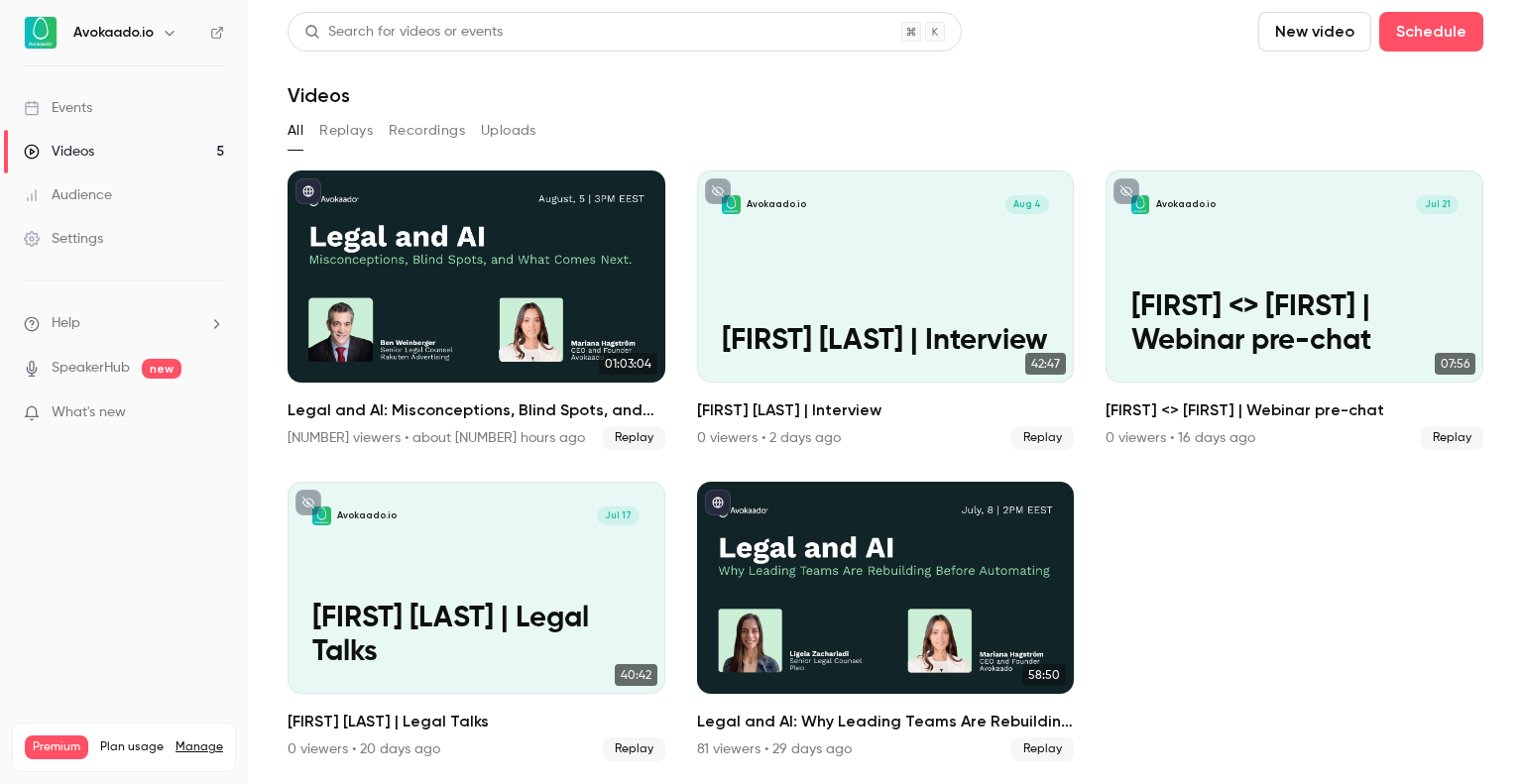 click on "Events" at bounding box center [124, 108] 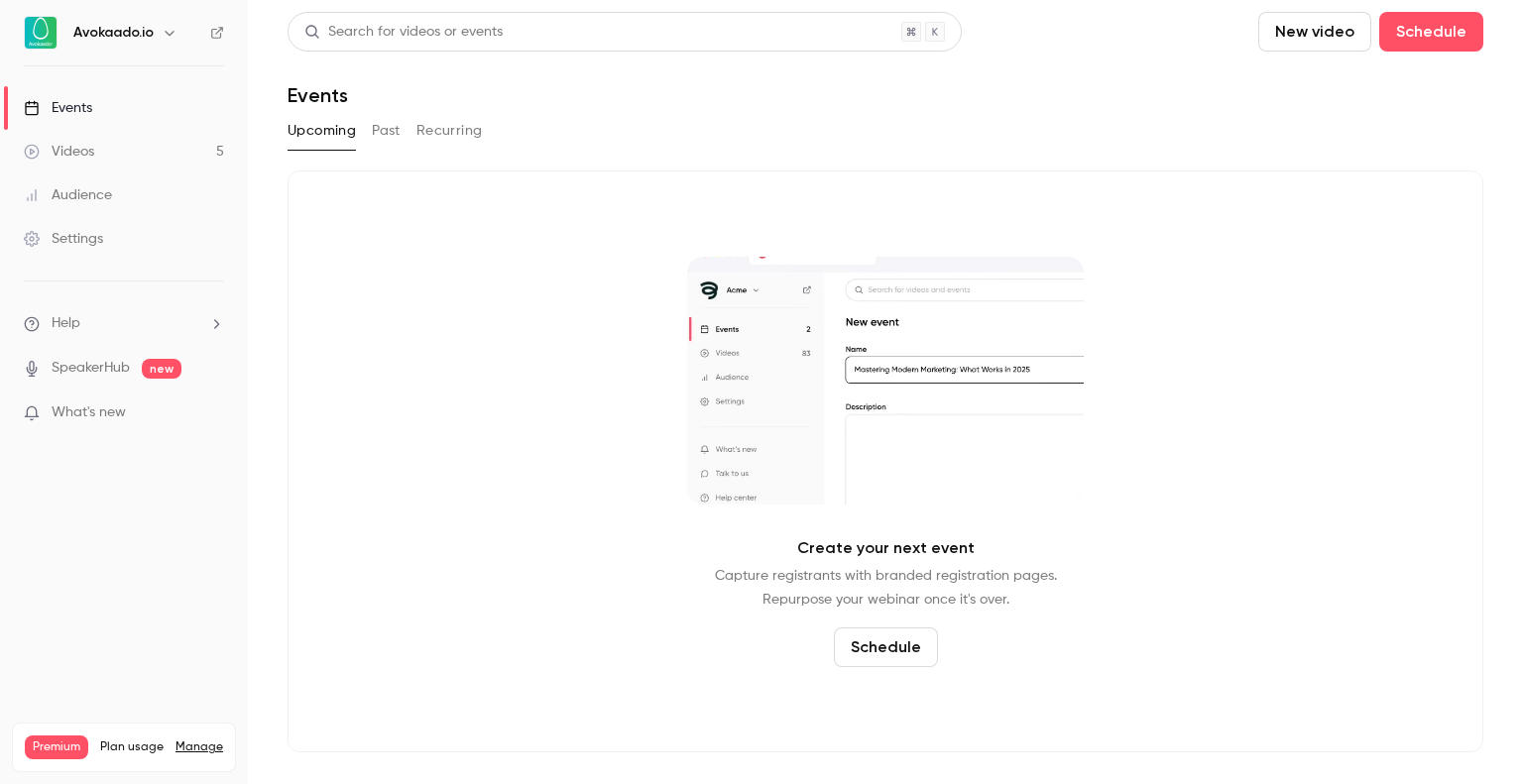 click on "Past" at bounding box center (386, 131) 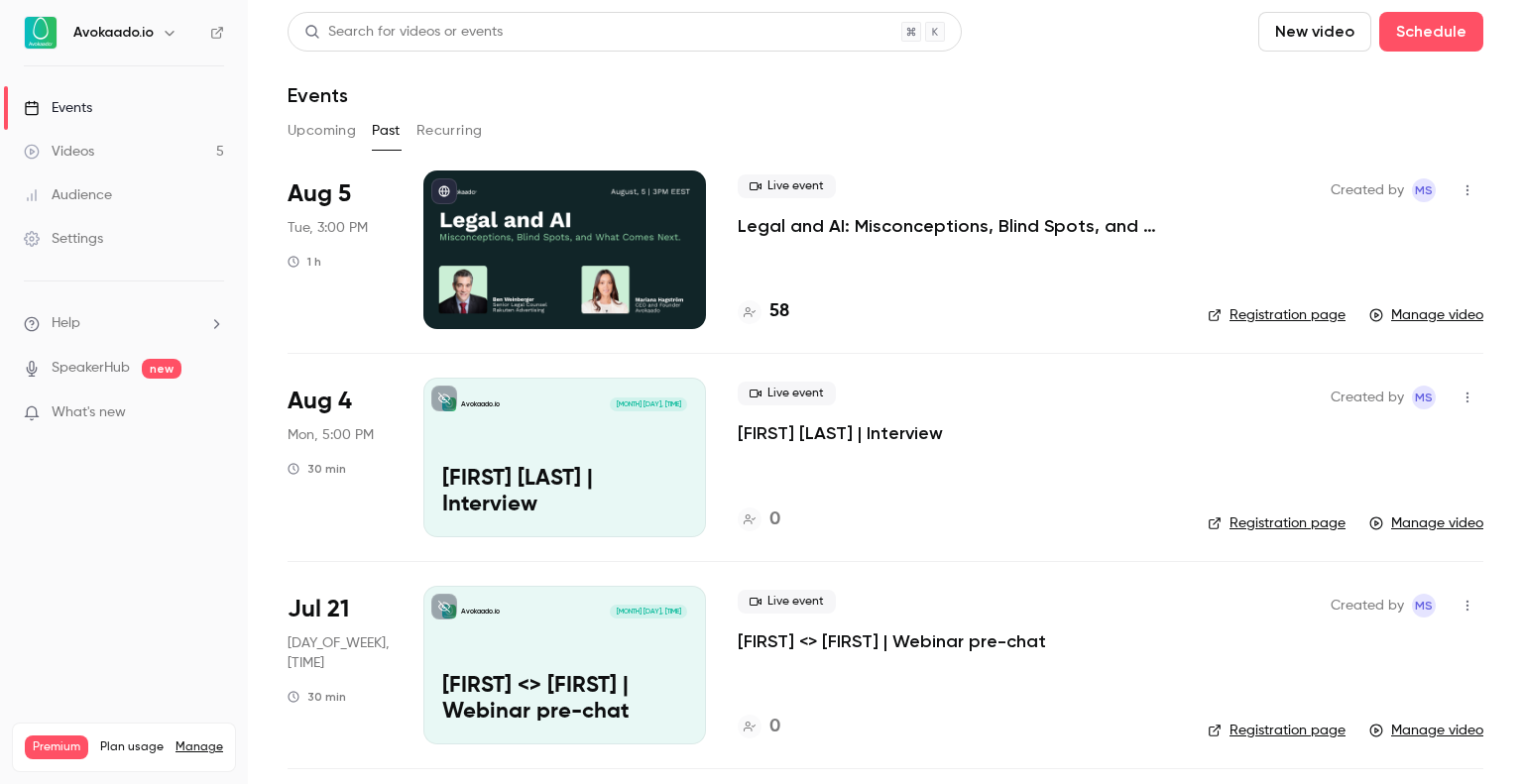 click on "Legal and AI: Misconceptions, Blind Spots, and What Comes Next" at bounding box center [957, 226] 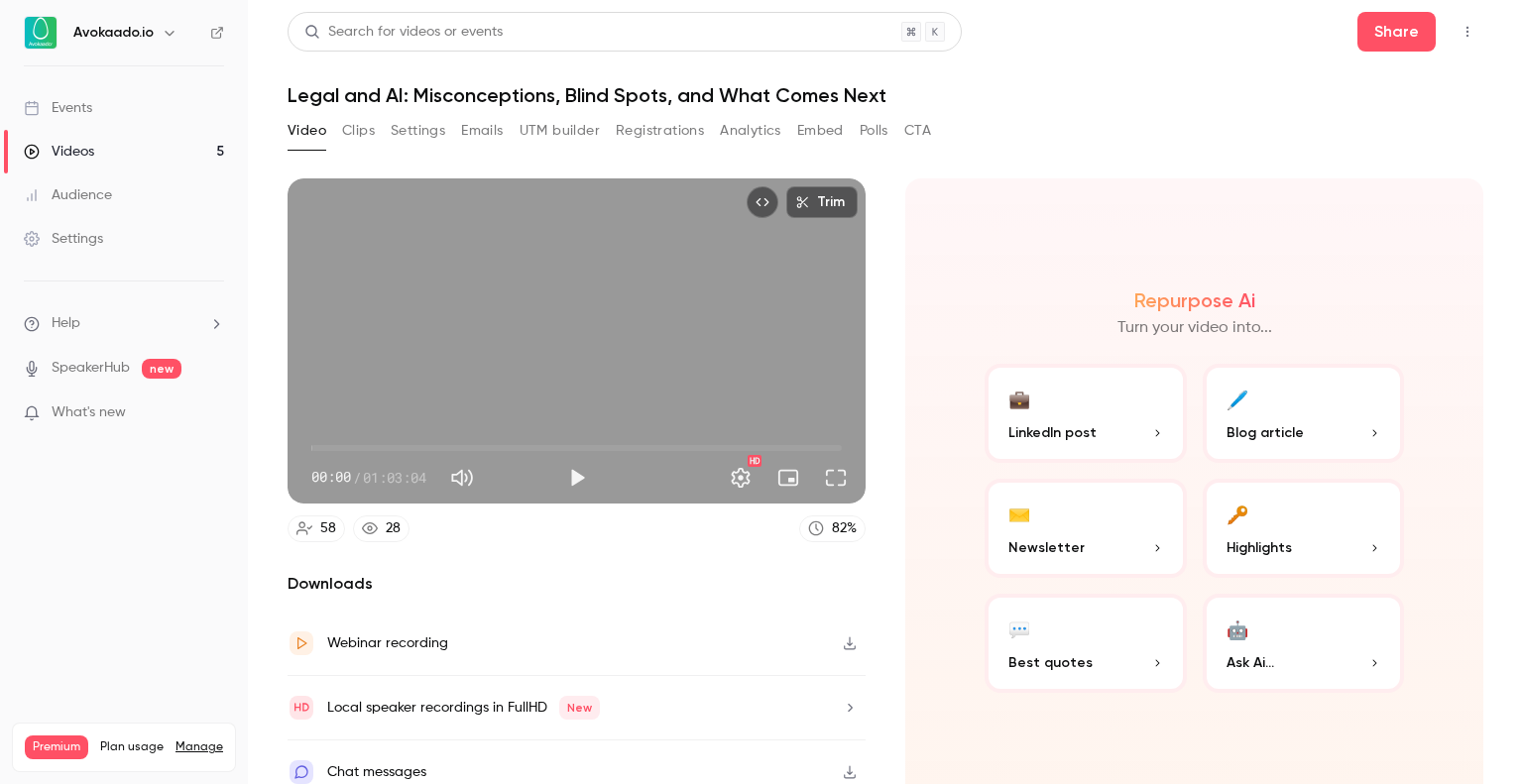 click on "Analytics" at bounding box center [751, 131] 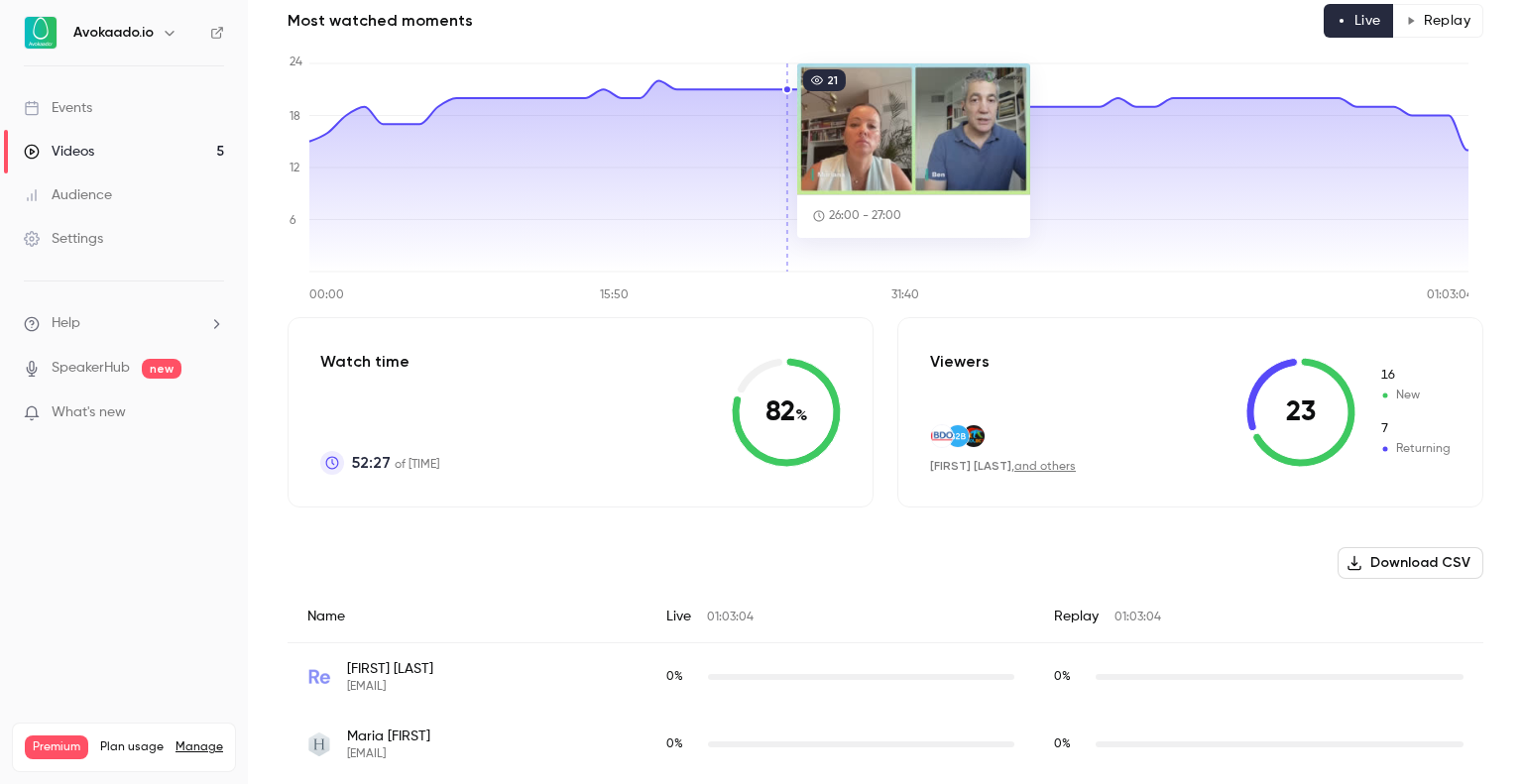 scroll, scrollTop: 0, scrollLeft: 0, axis: both 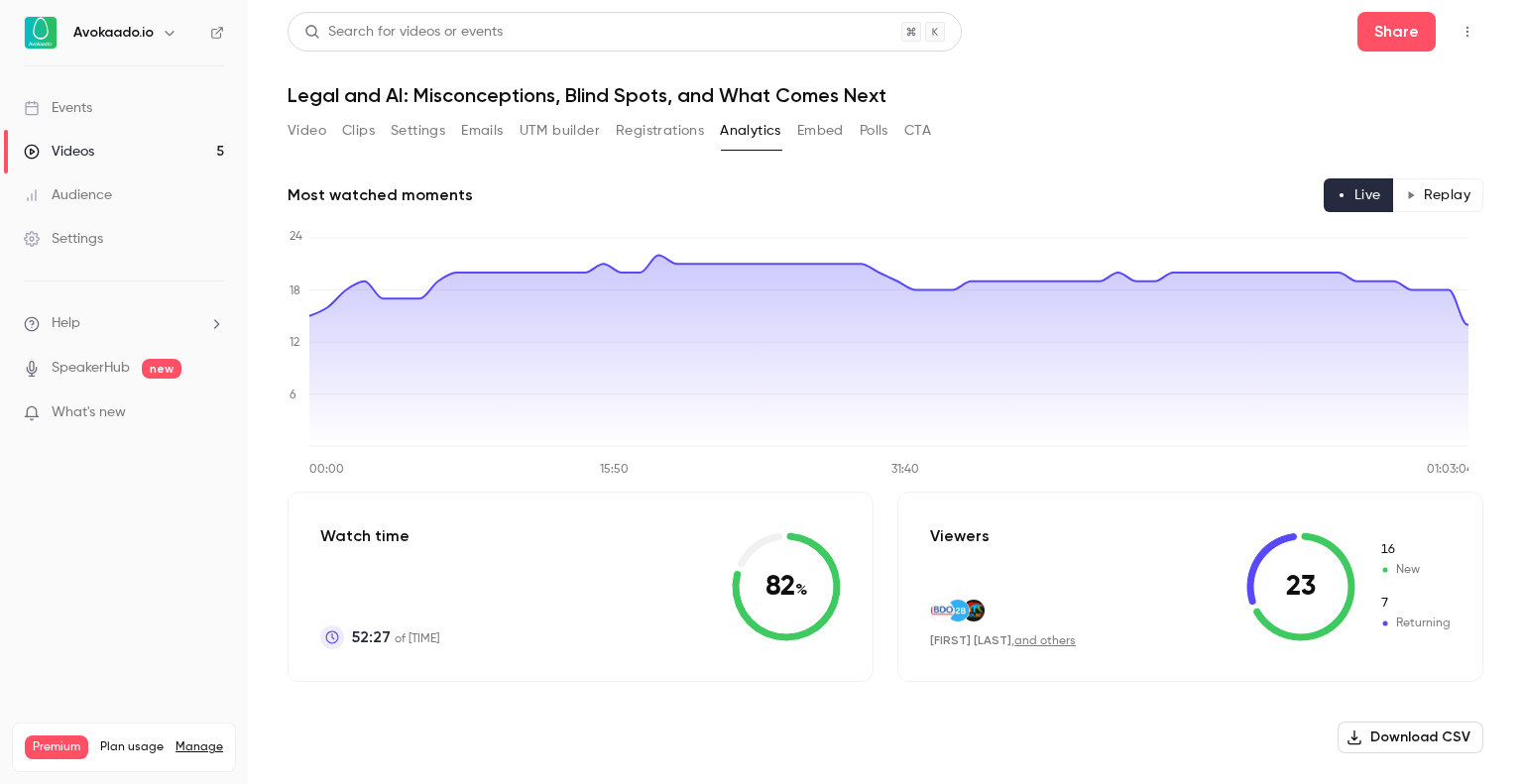 click on "Lina Zacharova ,  and others [NUMBER] [NUMBER] New [NUMBER] Returning Download CSV Name Live [TIME] Replay [TIME] Birger   Aavik birger@reachful.eu [NUMBER] % [NUMBER] % Maria   Antrea maria.antrea@hannessnellman.com [NUMBER] % [NUMBER] % esteban   ARANEDA gerentedeportes@deportivoaleman.cl [NUMBER] % [NUMBER] % Mikhail   Baranov mikhail.baranov@pvstream.com [NUMBER] % [NUMBER] % Annie   Birkenfeldt annie.birkenfeldt@zentiva.com [NUMBER] % [NUMBER] % Anna-Riin   Brett anna.riin.brett@cobalt.legal [NUMBER] % [NUMBER] % Monika   Dailidaitė-Širokovė monika.dailidaite@carvertical.com [NUMBER] % [NUMBER] % Michael   Dawmichael@oneqode.com [NUMBER] % [NUMBER] % FF Frank   Falker kanzlei@frankfalker.de [NUMBER] % [NUMBER] % Duane   Flavell duane.flavell@agilico.co.uk [NUMBER] % [NUMBER] % Dmitri    Gurjev  dmitri.gurjev@ecovis.ee [NUMBER] % [NUMBER] % Dinesh   Gurung dinesh.gurung@avokaado.io [NUMBER] % [NUMBER] % Ziad   Iqbal ziad.iqbal@archibo.de [NUMBER] % [NUMBER] % Magdalena   Jarosz mja@betterenergy.com [NUMBER] % [NUMBER] % Klaus   Jõgi klaus.jogi@itfaktor.ee [NUMBER] % [NUMBER] % Ownway   Kanju [NUMBER] % [NUMBER] %" at bounding box center (885, 1336) 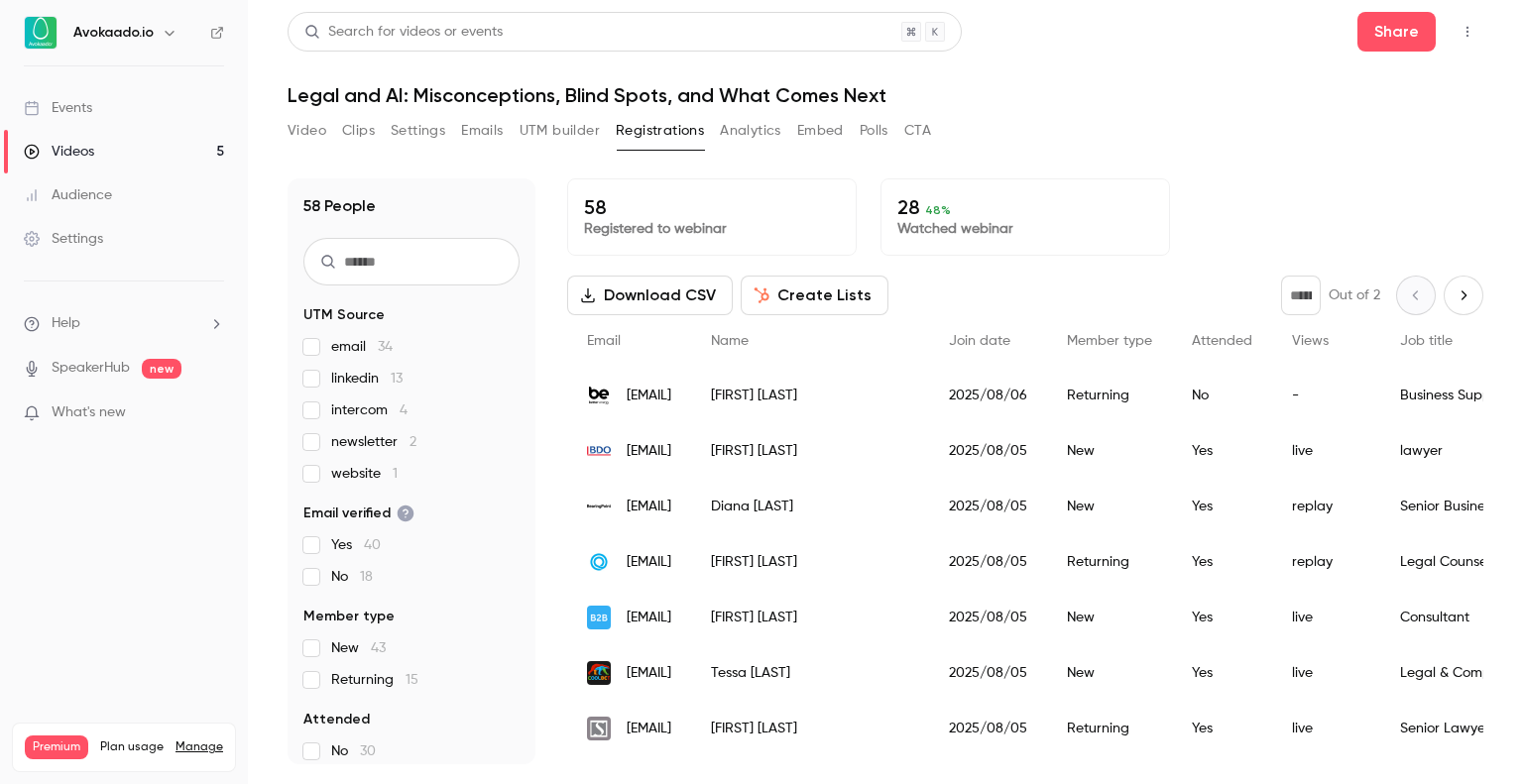 click on "Magdalena   Jarosz 2025/08/06 Returning No - Business Support Director Better Energy Poland linkedin organic lina.zacharova@bdo.lt Lina   Zacharova 2025/08/05 New Yes live lawyer BDO auditas ir apskaita, UAB intercom banner diana.tomingas@bearingpoint.com Diana   Tomingas 2025/08/05 New Yes replay Senior Business Consultant BearingPoint Finland OY linkedin organic   Daw" at bounding box center [885, 471] 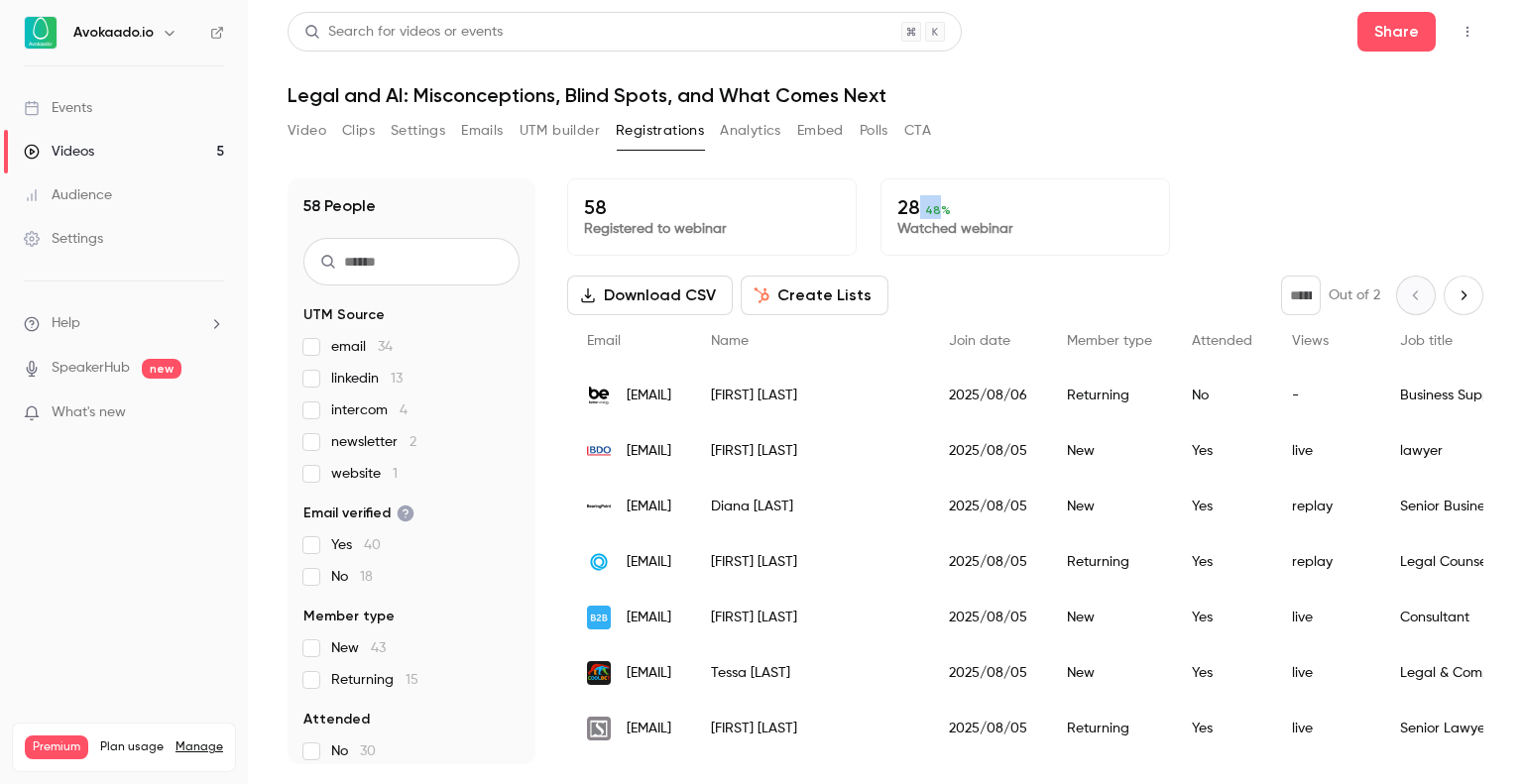 drag, startPoint x: 914, startPoint y: 202, endPoint x: 931, endPoint y: 203, distance: 17.029386 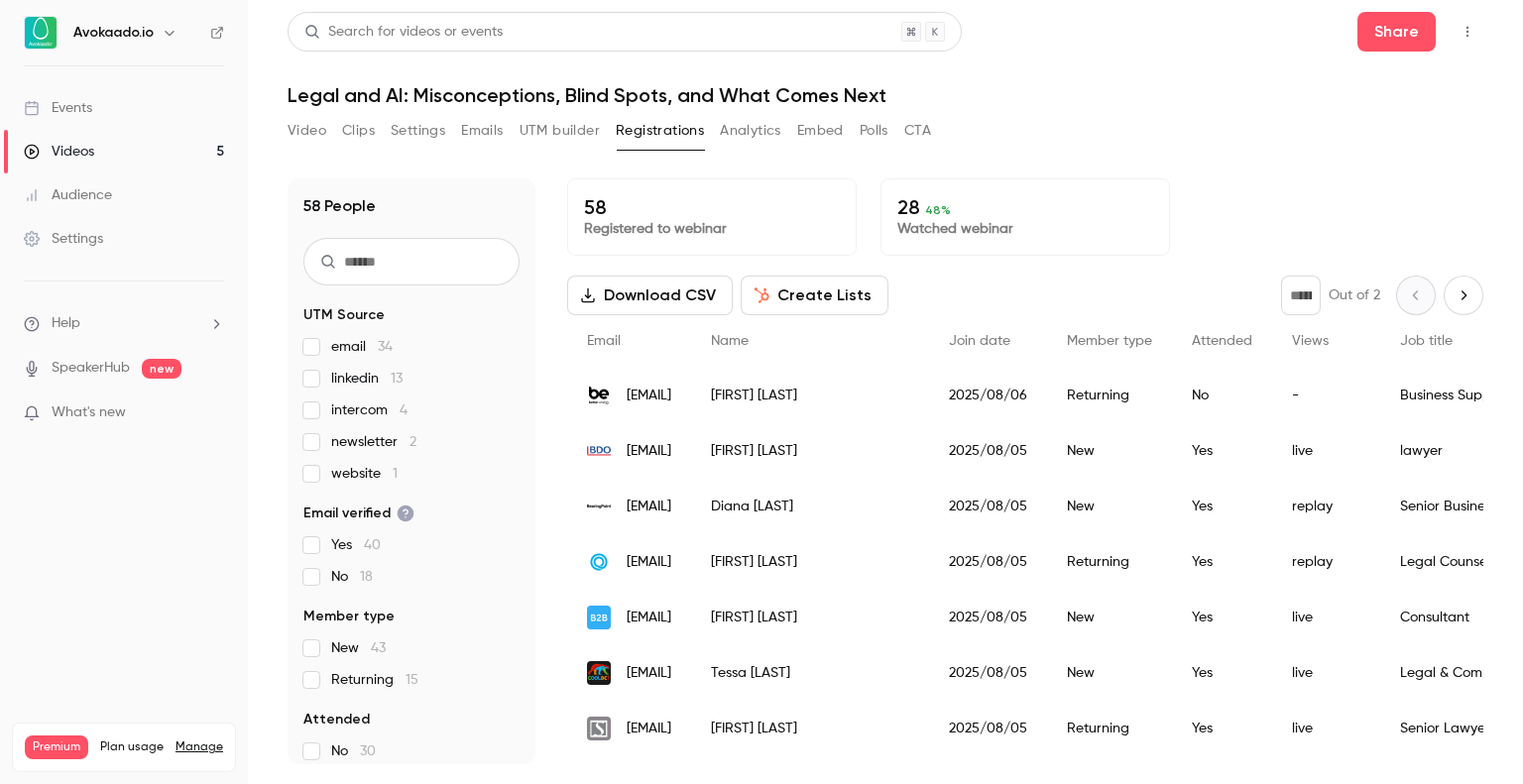 click on "[NUMBER]   [NUMBER] %" at bounding box center (1025, 207) 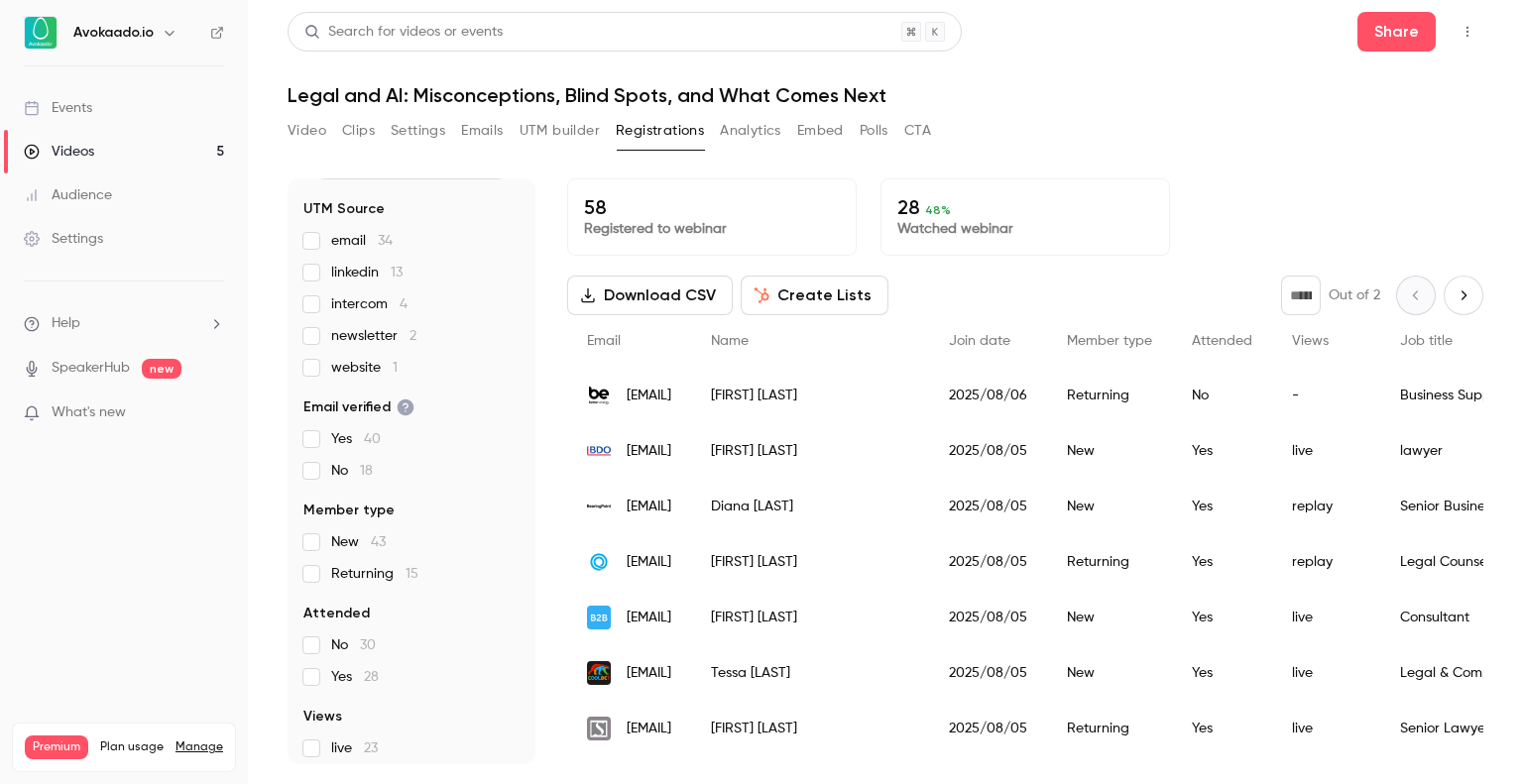 scroll, scrollTop: 69, scrollLeft: 0, axis: vertical 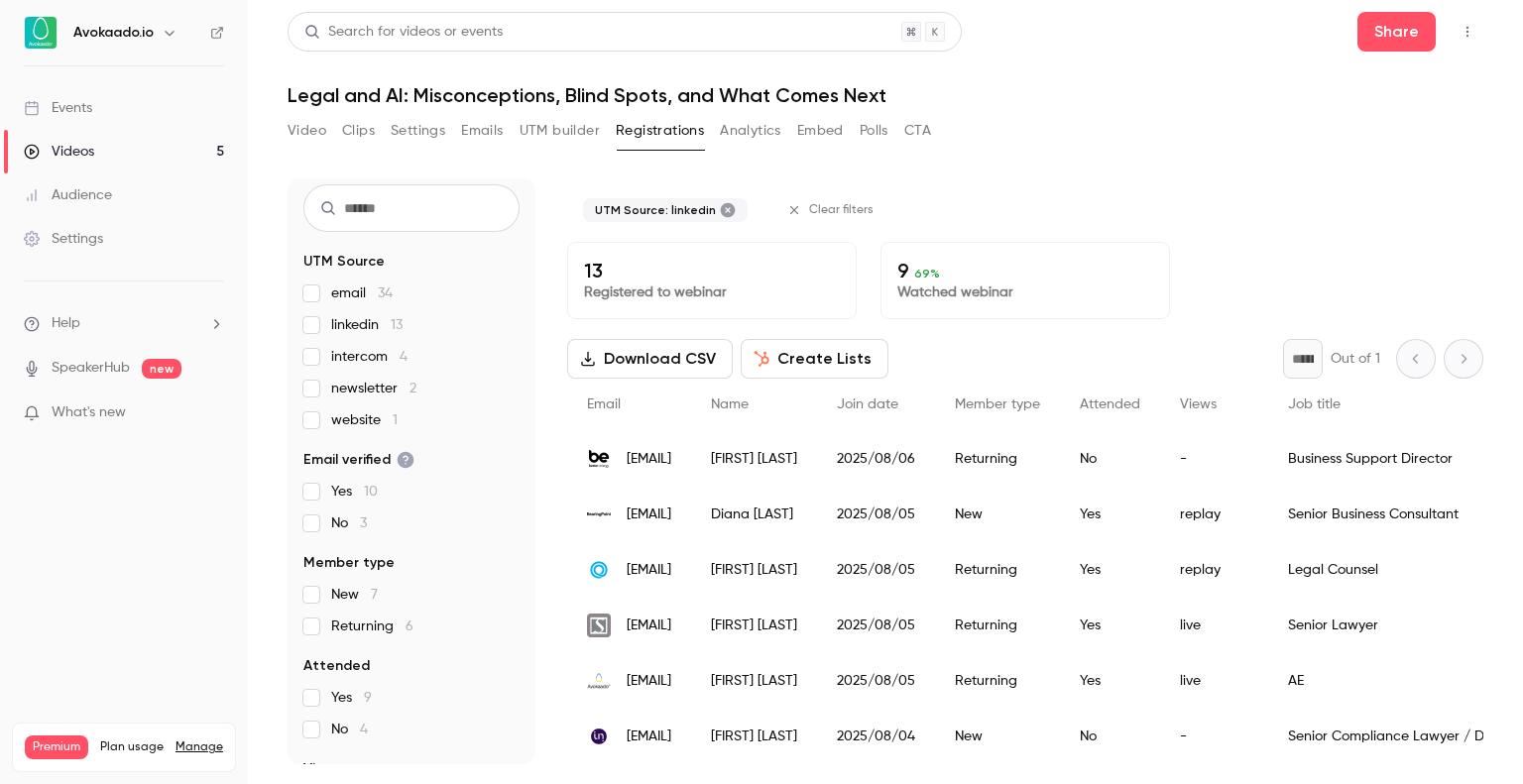 click on "Lina   Zacharova 2025/08/05 New Yes live lawyer BDO auditas ir apskaita, UAB intercom banner diana.tomingas@bearingpoint.com Diana   Tomingas 2025/08/05 New Yes replay Senior Business Consultant BearingPoint Finland OY linkedin organic michael@oneqode.com Michael   Daw 2025/08/05 Returning Yes replay Legal Counsel OneQode organic" at bounding box center [885, 471] 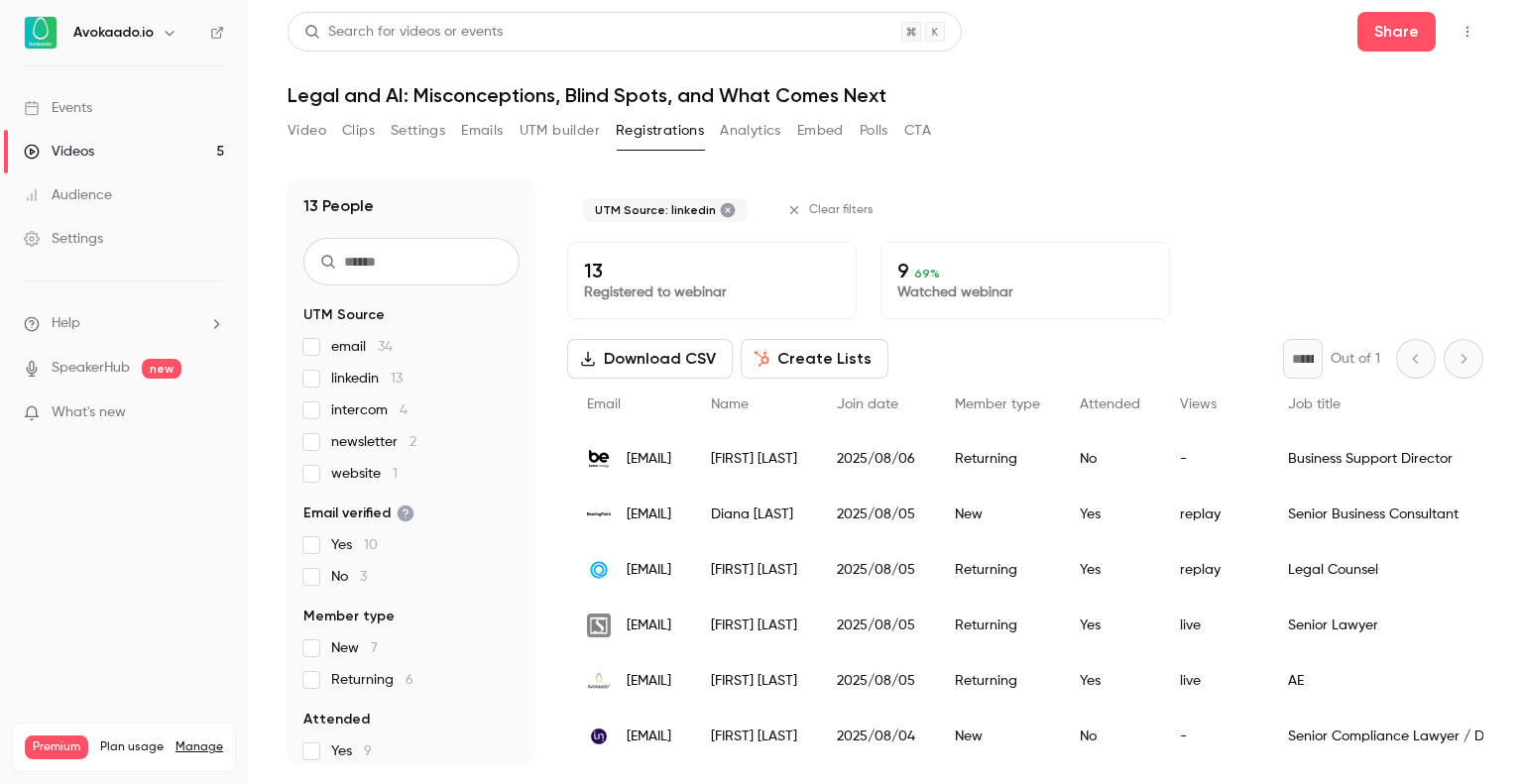 click on "Lina   Zacharova 2025/08/05 New Yes live lawyer BDO auditas ir apskaita, UAB intercom banner diana.tomingas@bearingpoint.com Diana   Tomingas 2025/08/05 New Yes replay Senior Business Consultant BearingPoint Finland OY linkedin organic michael@oneqode.com Michael   Daw 2025/08/05 Returning Yes replay Legal Counsel OneQode organic" at bounding box center (885, 471) 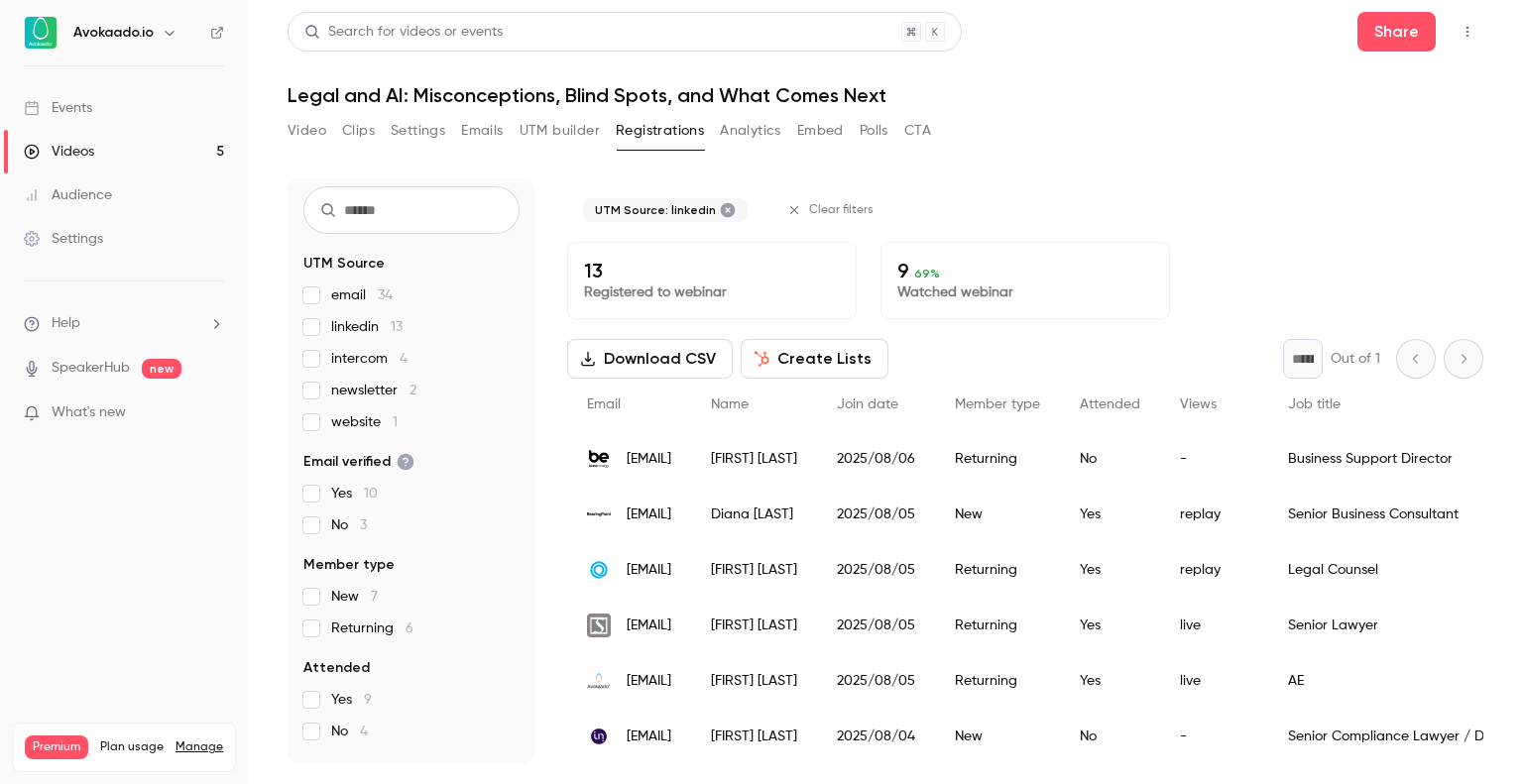scroll, scrollTop: 0, scrollLeft: 0, axis: both 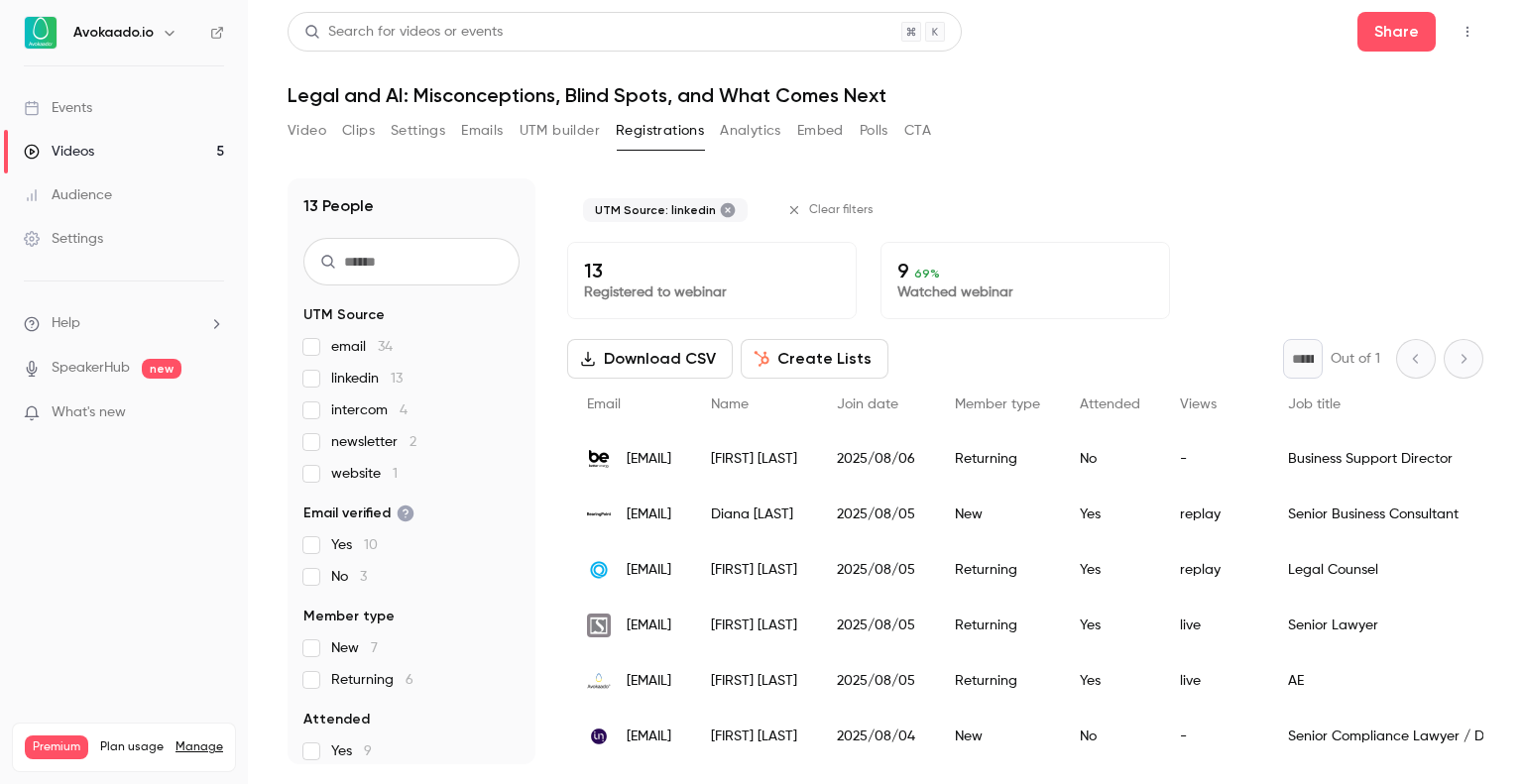 click on "Lina   Zacharova 2025/08/05 New Yes live lawyer BDO auditas ir apskaita, UAB intercom banner diana.tomingas@bearingpoint.com Diana   Tomingas 2025/08/05 New Yes replay Senior Business Consultant BearingPoint Finland OY linkedin organic michael@oneqode.com Michael   Daw 2025/08/05 Returning Yes replay Legal Counsel OneQode organic" at bounding box center (885, 471) 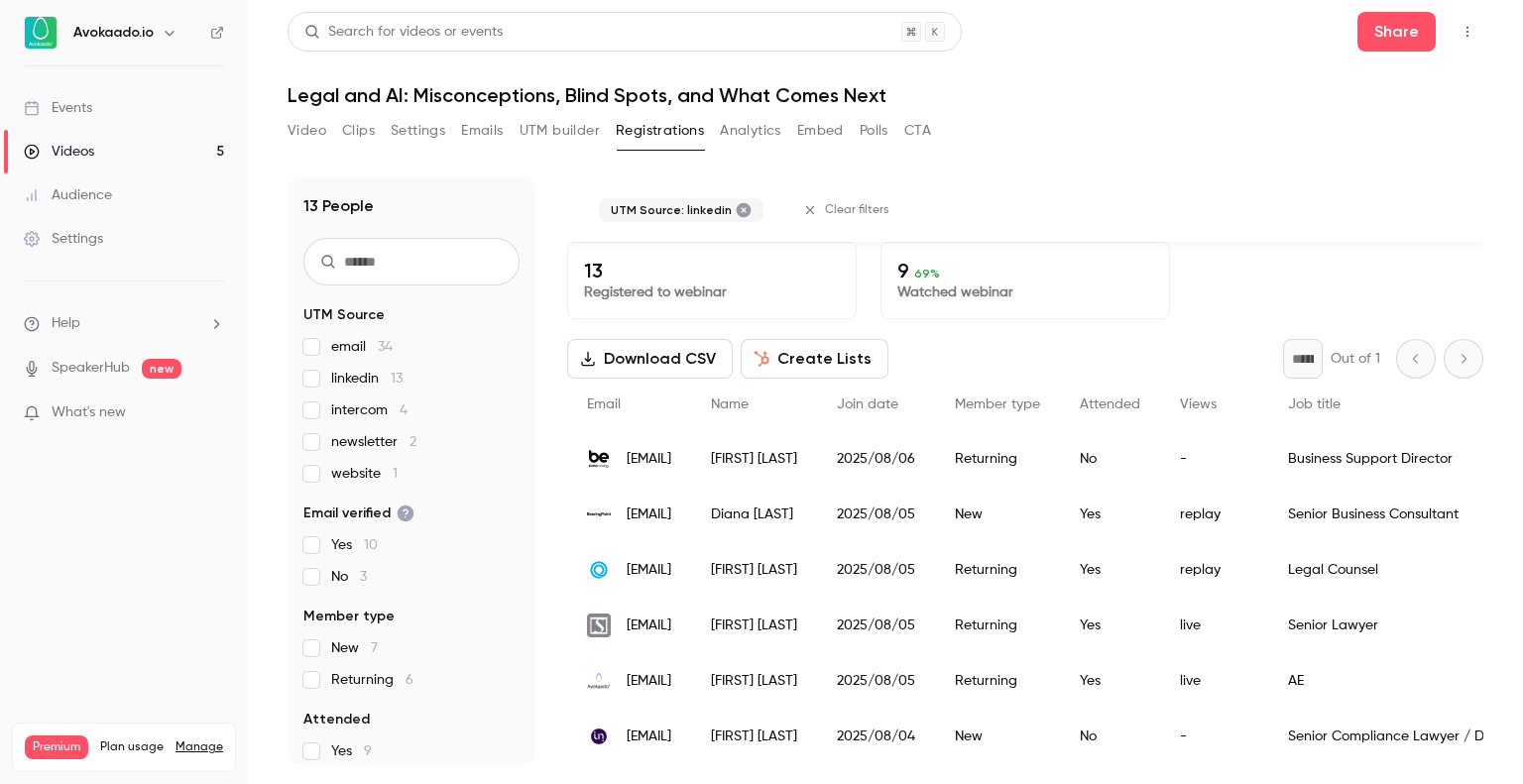 scroll, scrollTop: 264, scrollLeft: 0, axis: vertical 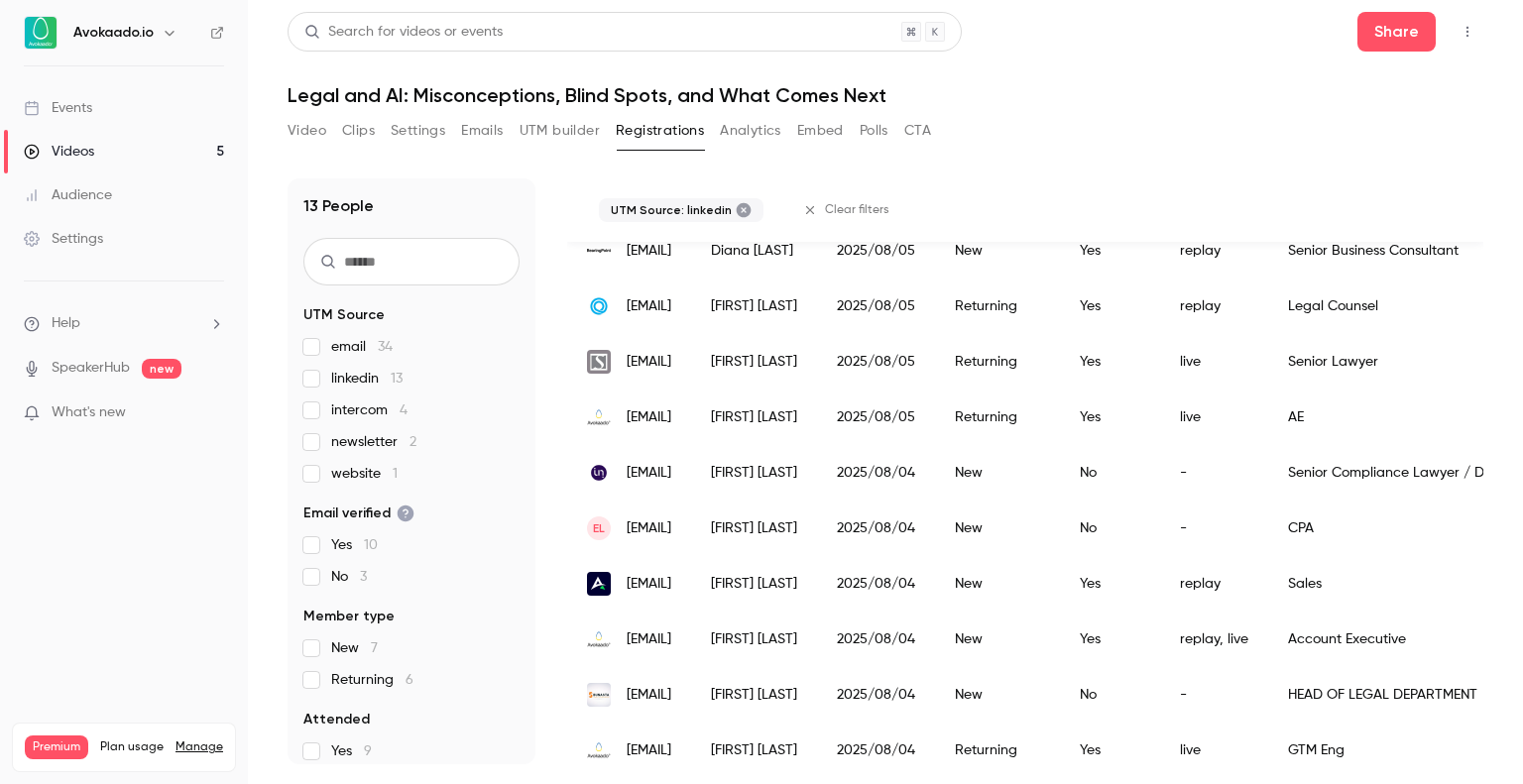 click on "UTM Source: linkedin Clear filters" at bounding box center (1025, 210) 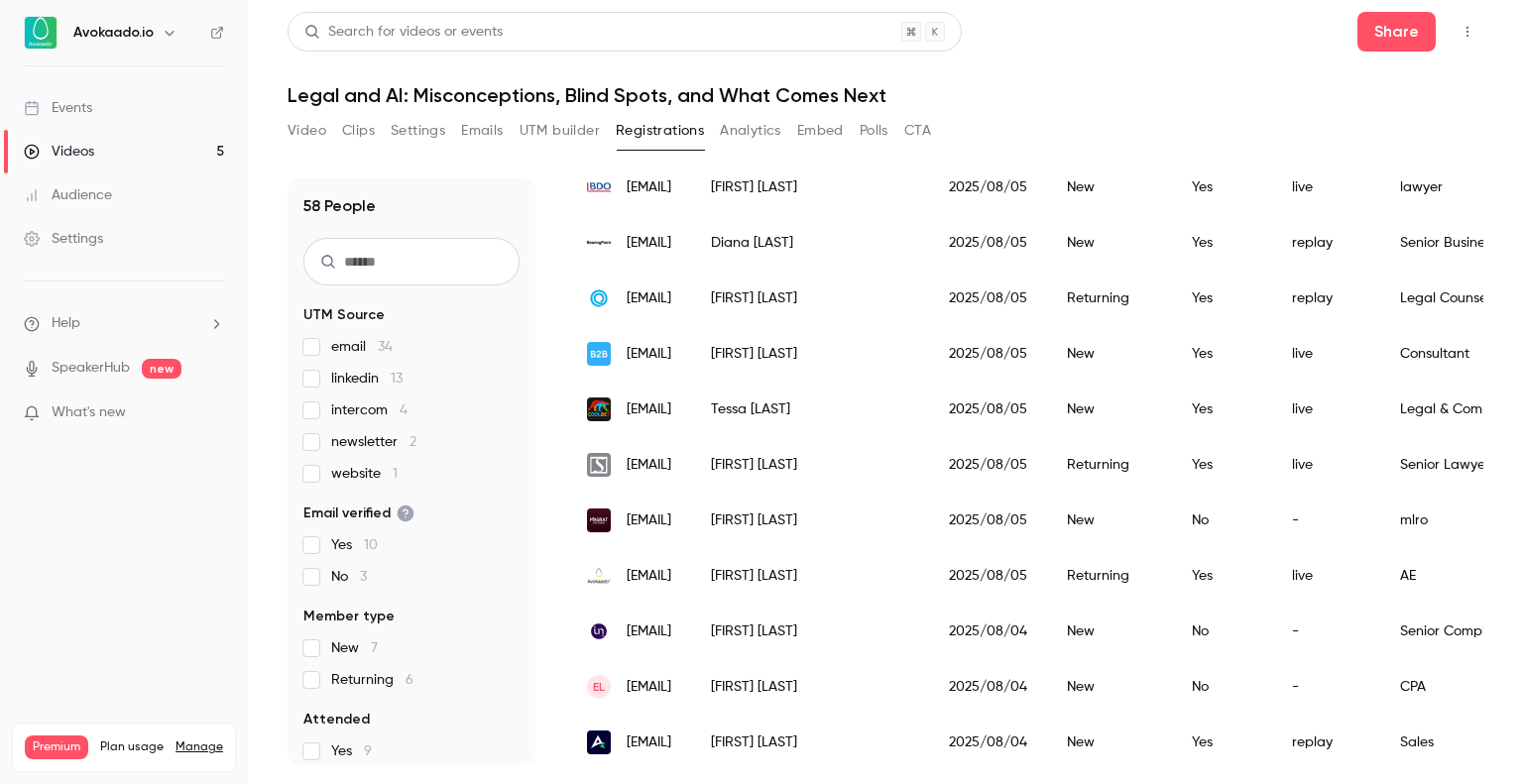 scroll, scrollTop: 200, scrollLeft: 0, axis: vertical 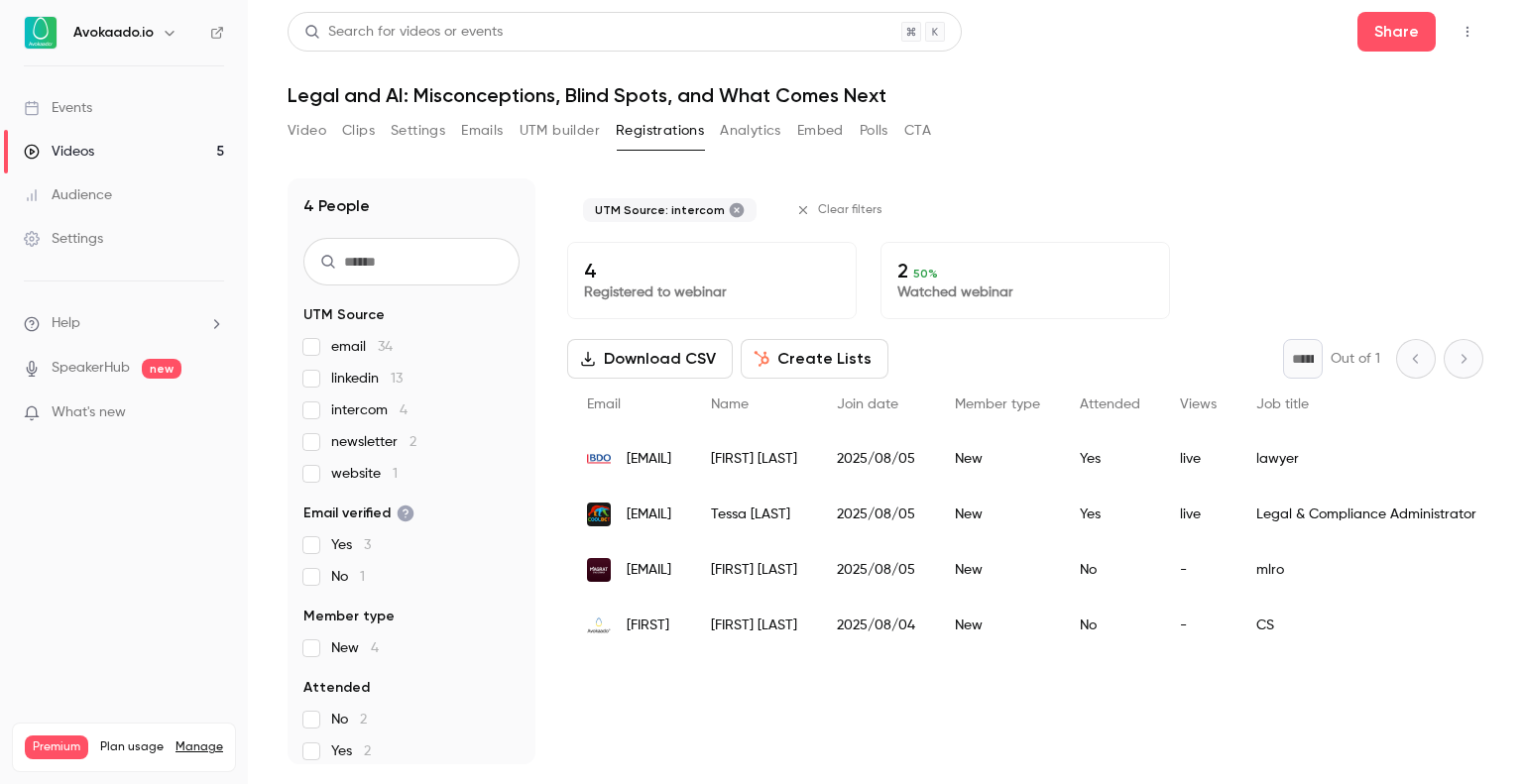 click on "Lina   Zacharova 2025/08/05 New Yes live lawyer BDO auditas ir apskaita, UAB intercom banner tessa.kemilainen@coolbet.com Tessa   Kemiläinen 2025/08/05 New Yes live Legal & Compliance Administrator Coolbet intercom banner jekaterina.smoljar@magrat.eu Jekaterina   Smoljar 2025/08/05 New No - mlro Magrat OÜ intercom banner mari-ann.vellerand@avokaado.io Mari-Ann   New" at bounding box center [885, 459] 